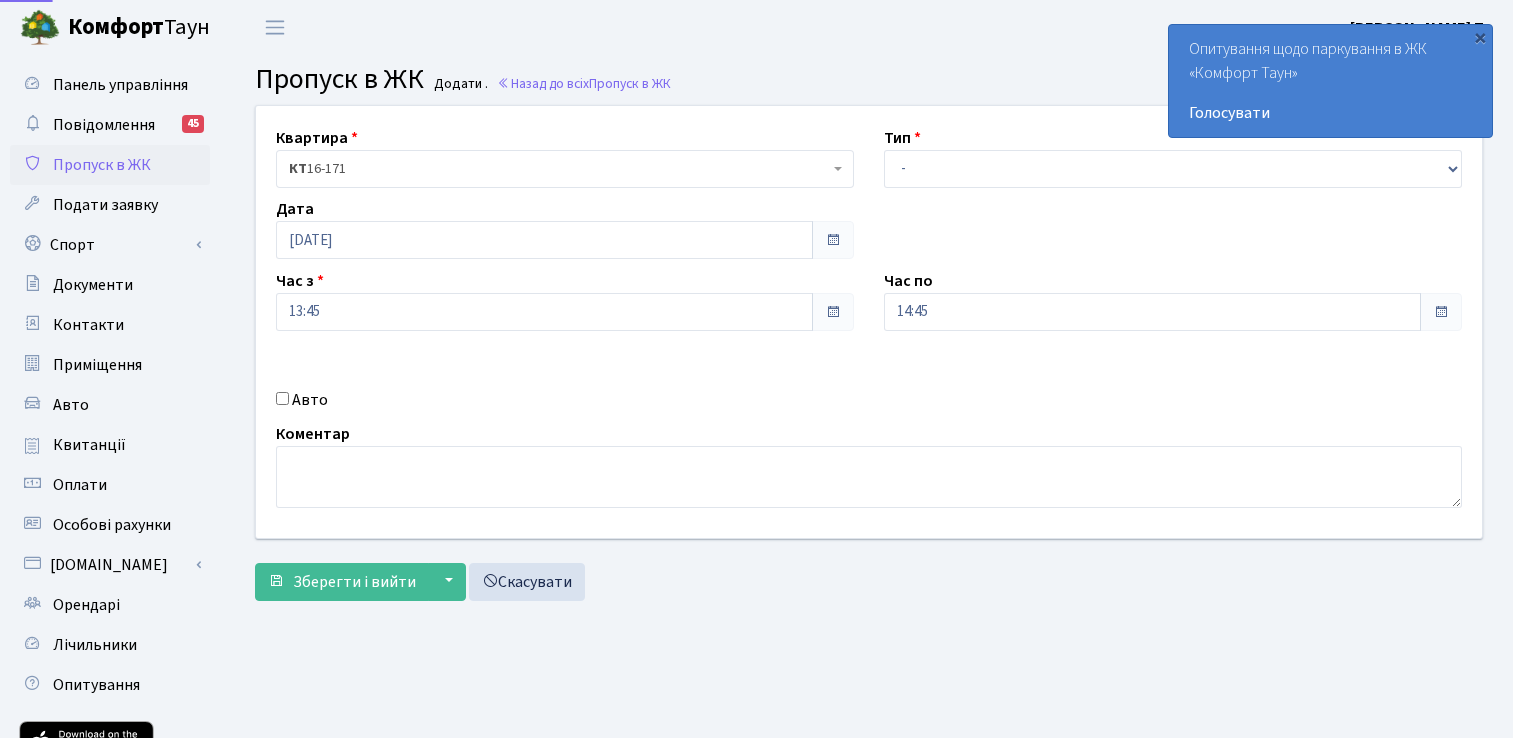 scroll, scrollTop: 0, scrollLeft: 0, axis: both 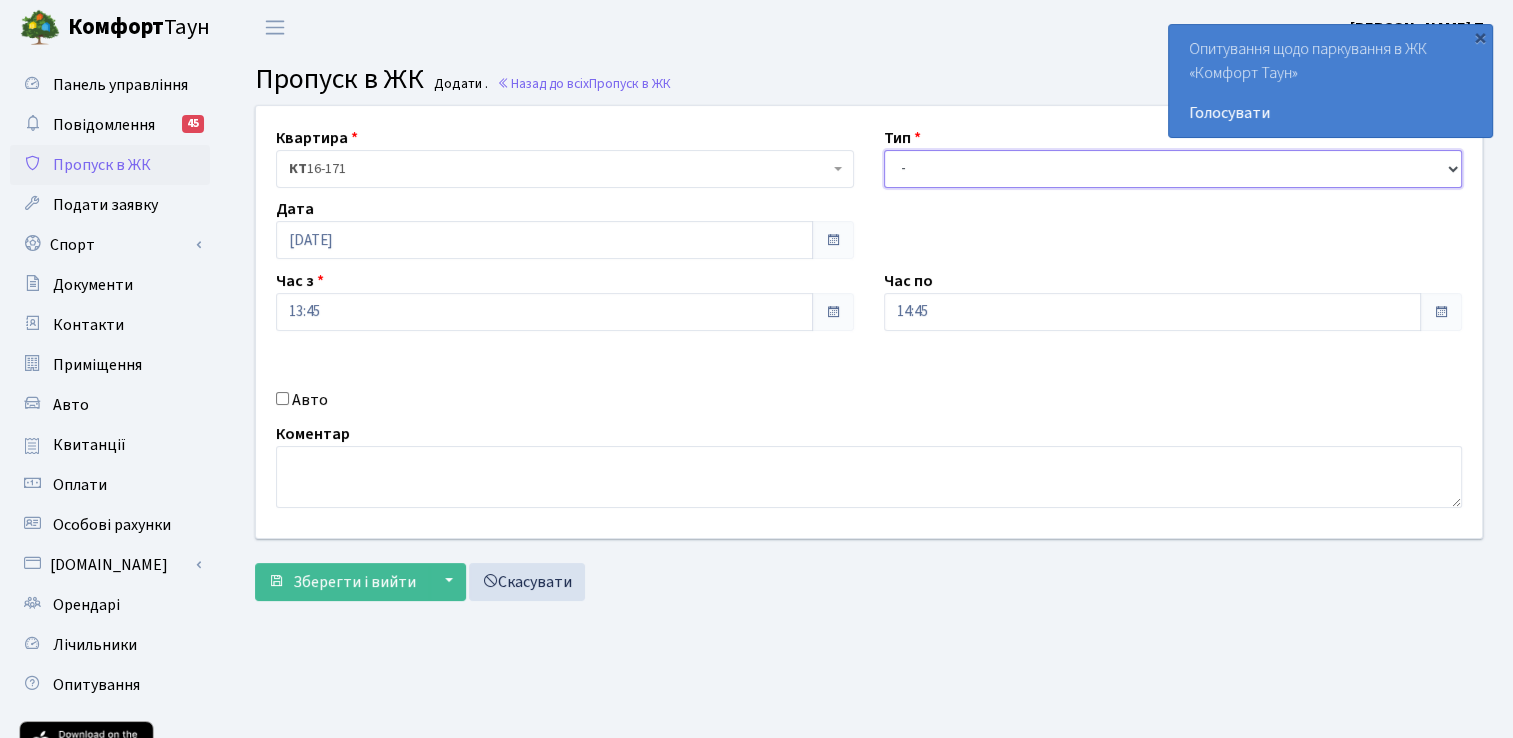 click on "-
Доставка
Таксі
Гості
Сервіс" at bounding box center (1173, 169) 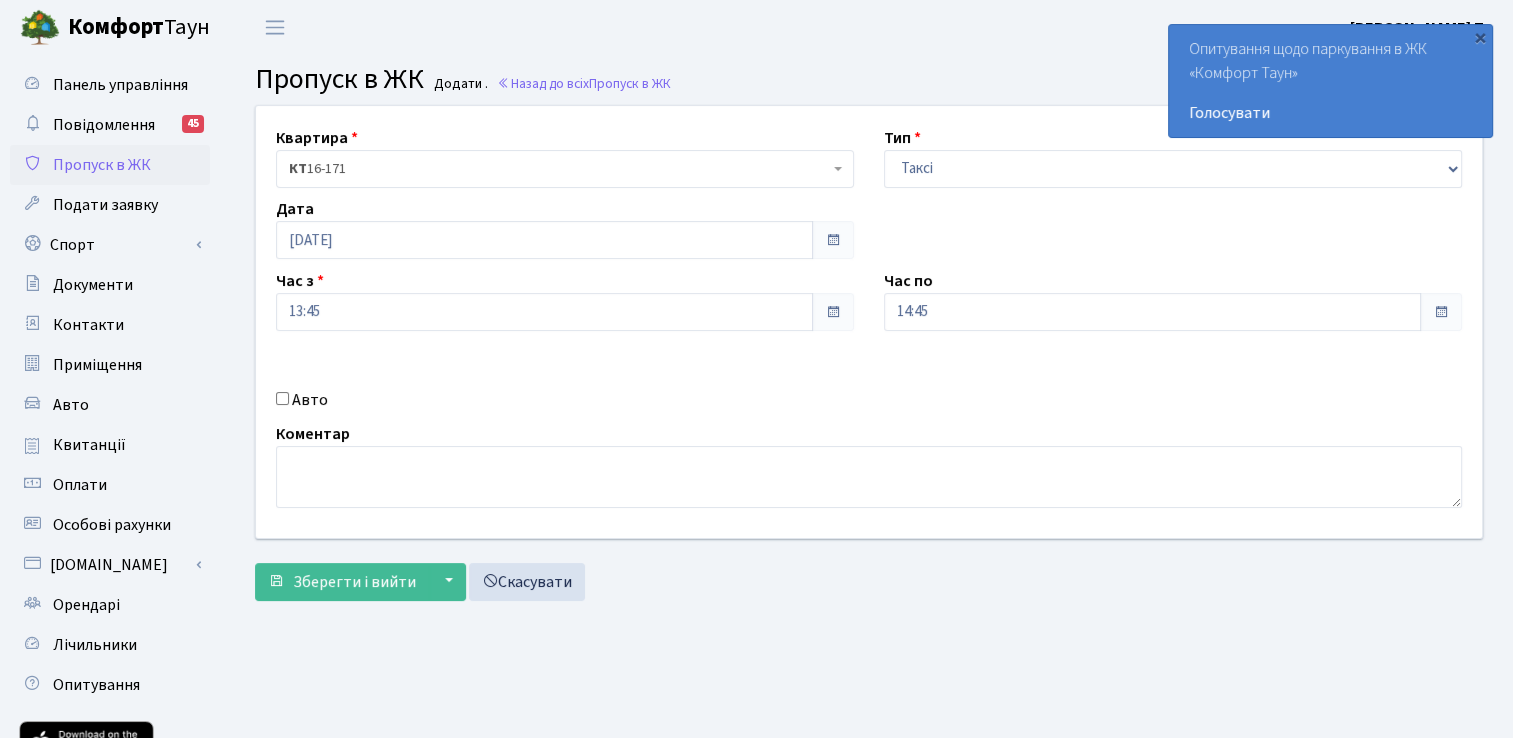 click on "Авто" at bounding box center (282, 398) 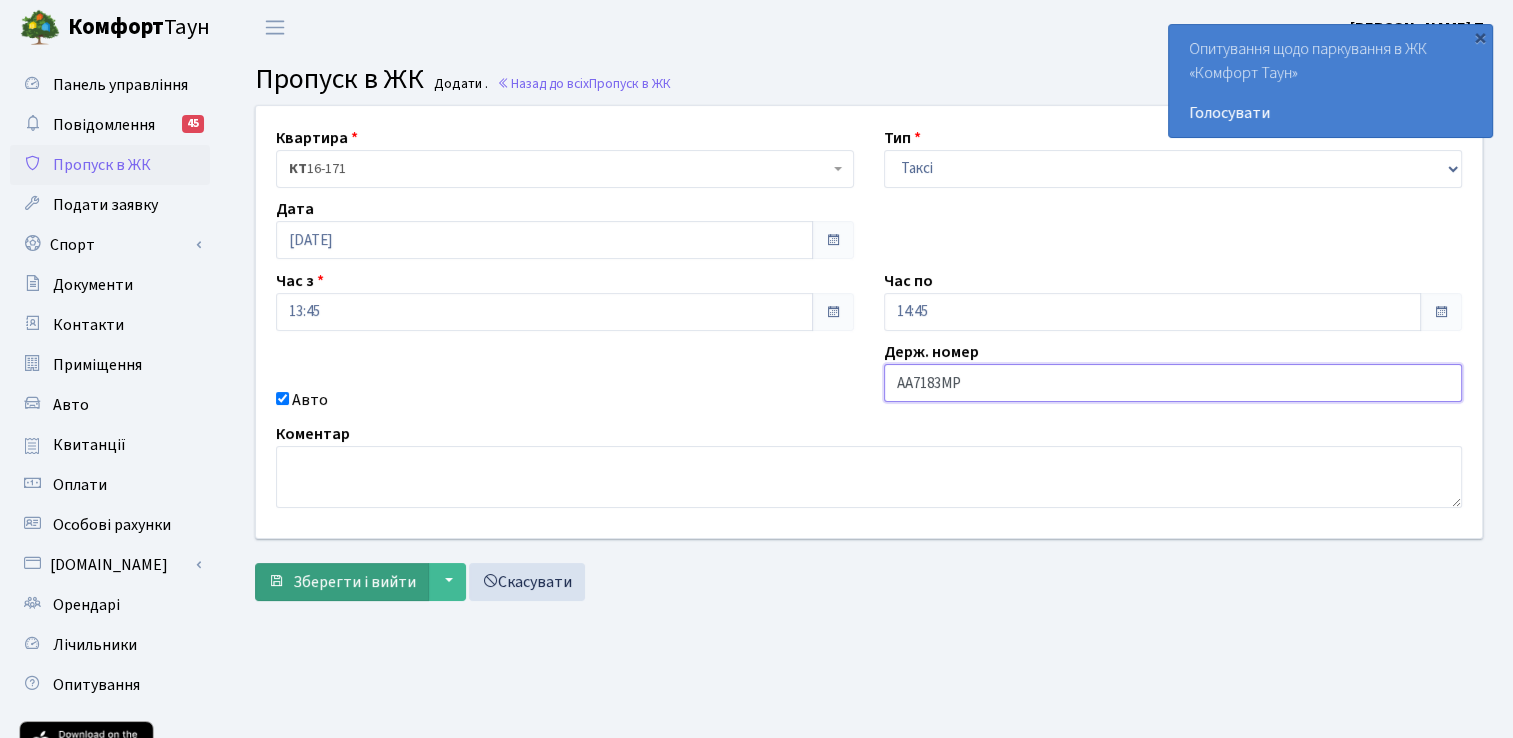 type on "АА7183МР" 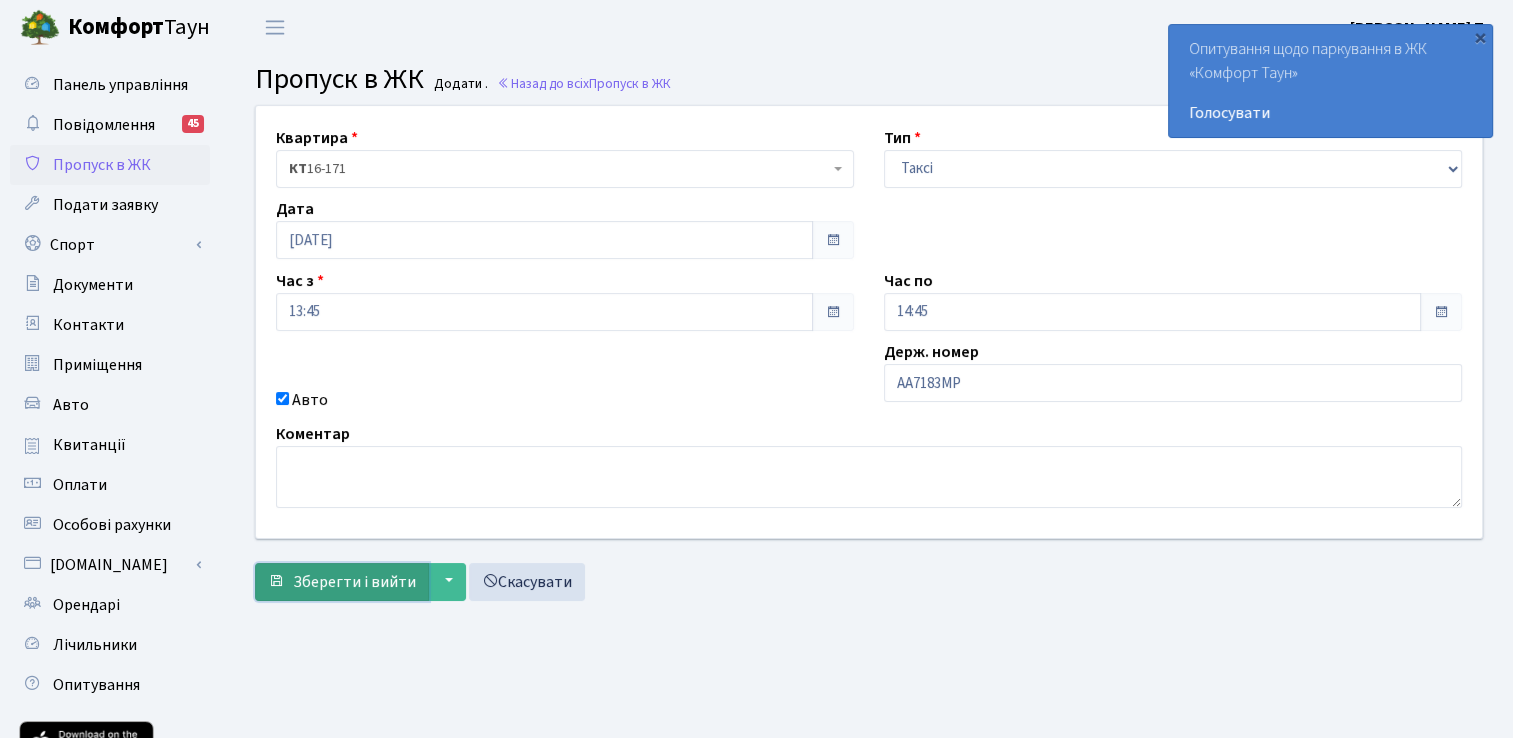 click on "Зберегти і вийти" at bounding box center (342, 582) 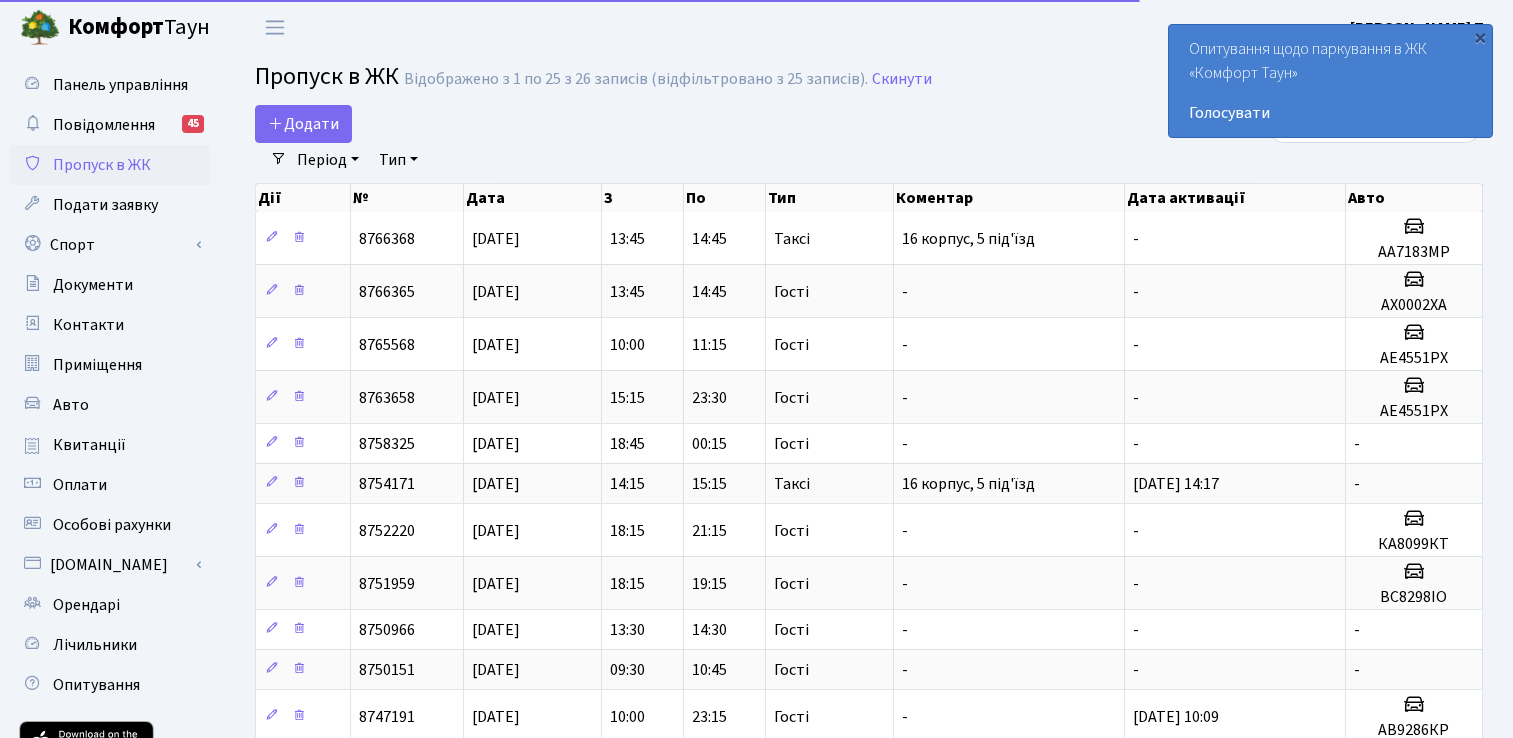 select on "25" 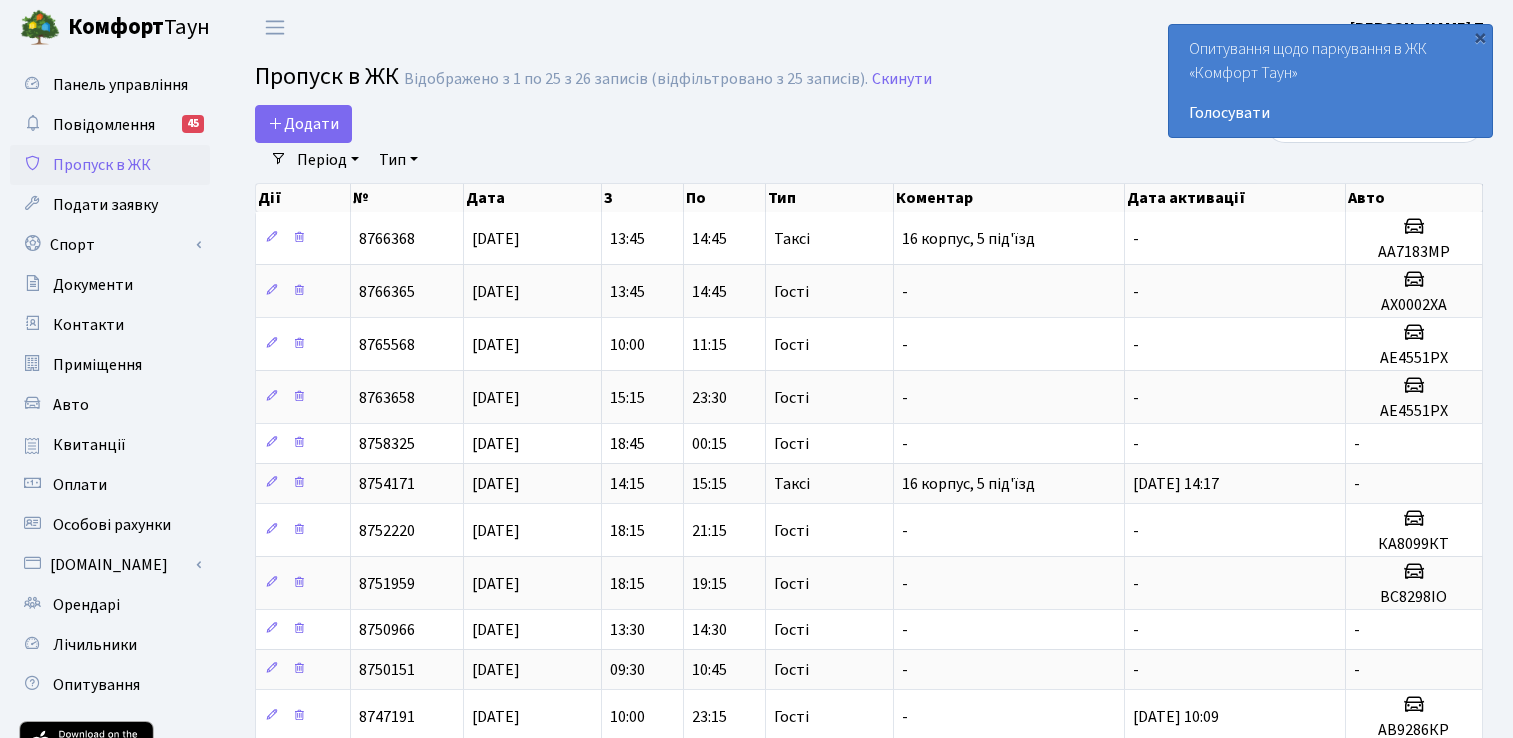 scroll, scrollTop: 0, scrollLeft: 0, axis: both 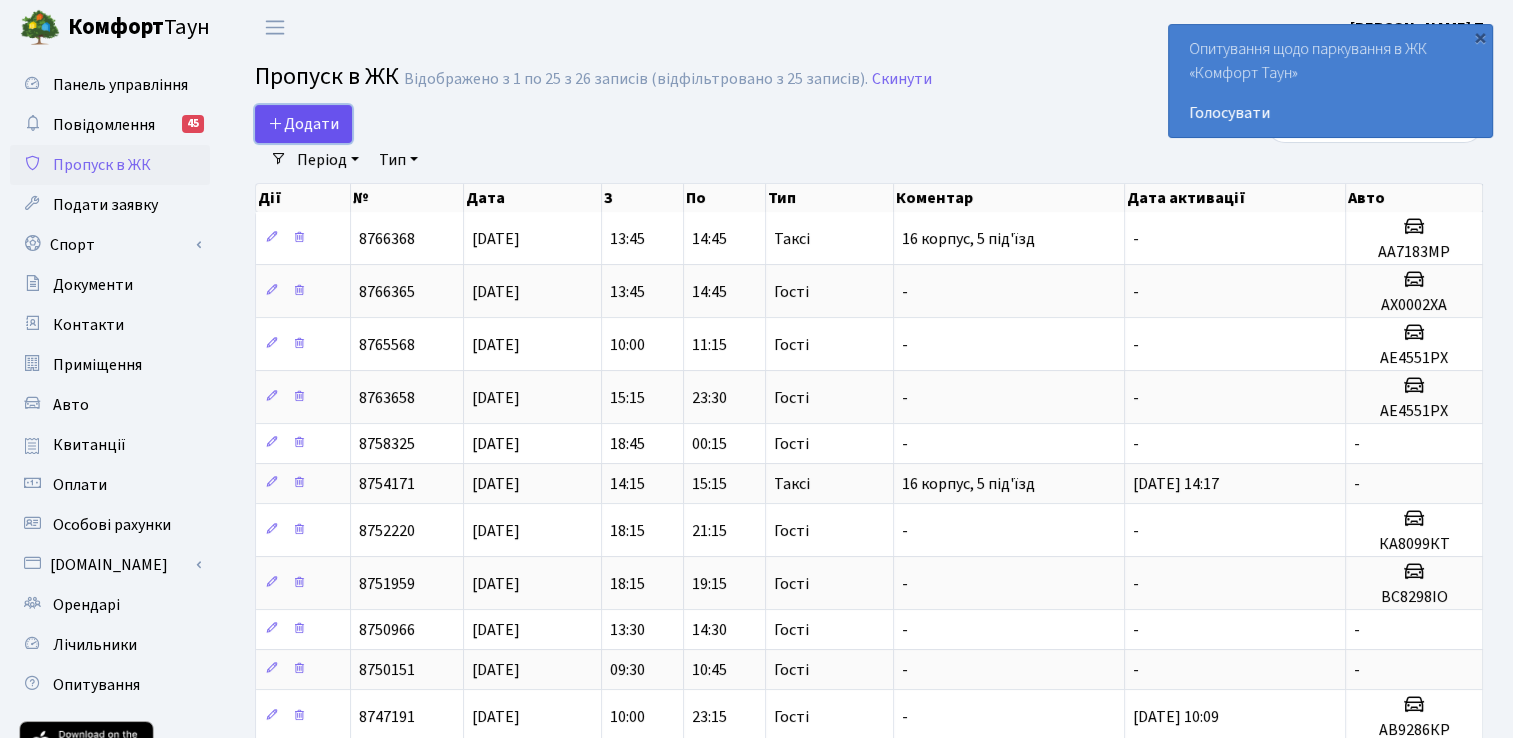 click on "Додати" at bounding box center (303, 124) 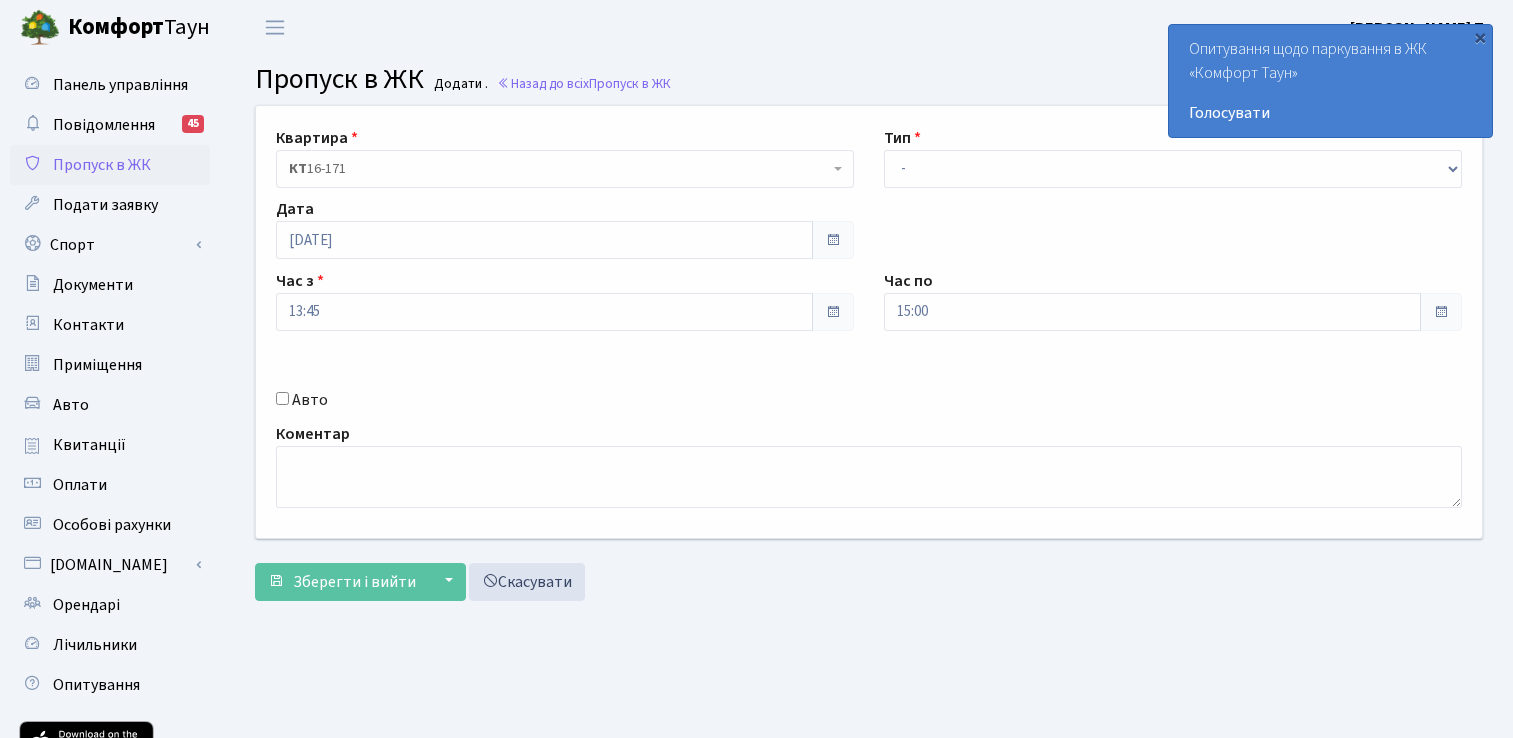 scroll, scrollTop: 0, scrollLeft: 0, axis: both 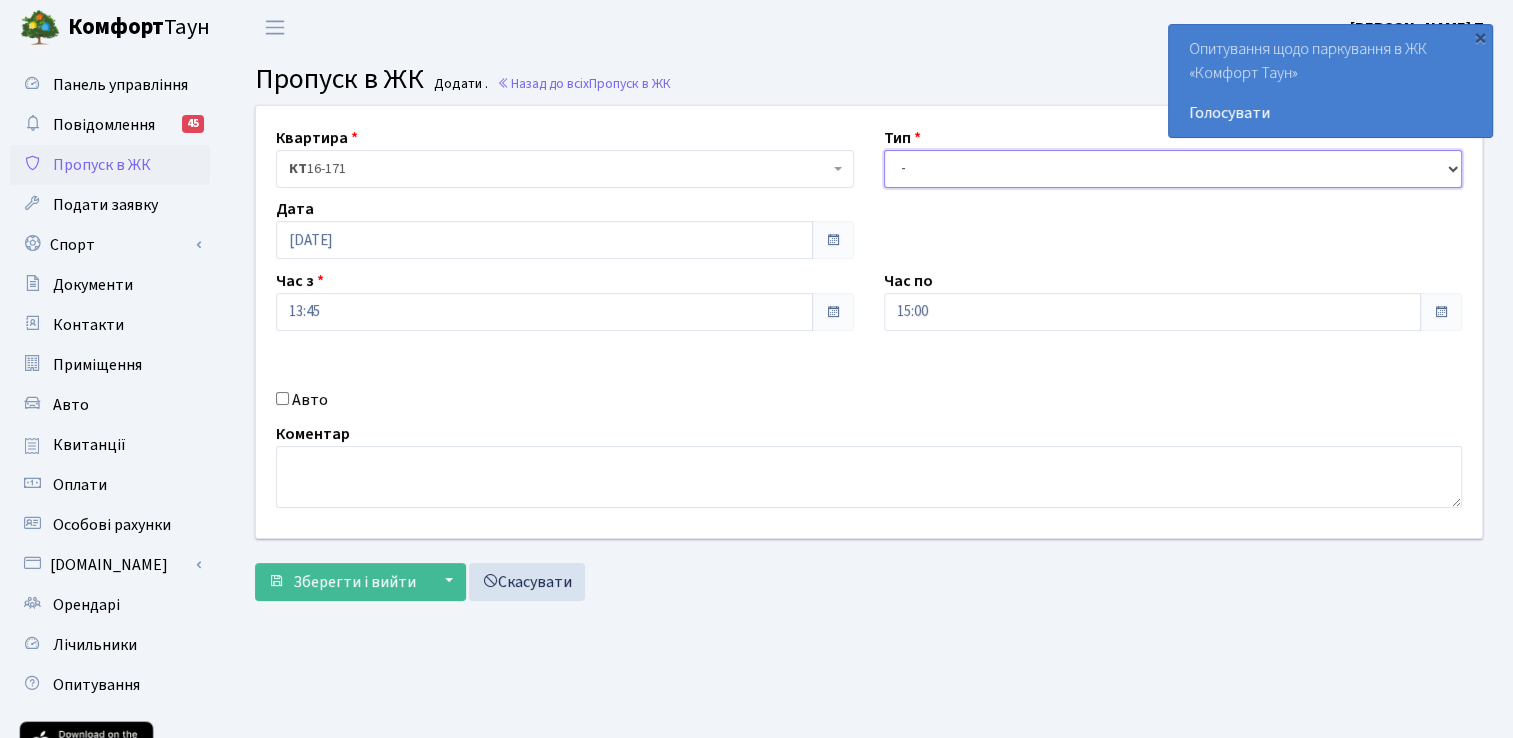 click on "-
Доставка
Таксі
Гості
Сервіс" at bounding box center [1173, 169] 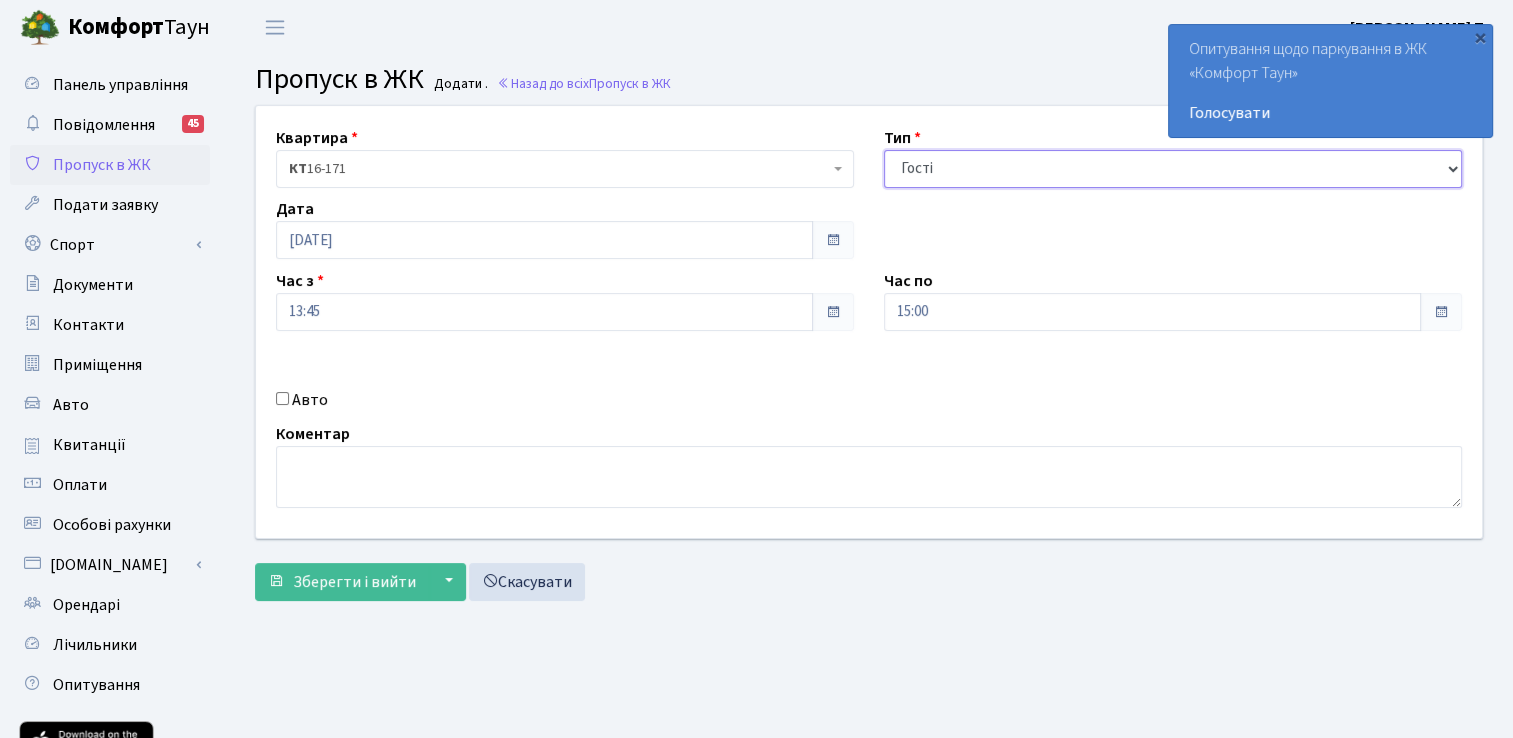 click on "-
Доставка
Таксі
Гості
Сервіс" at bounding box center (1173, 169) 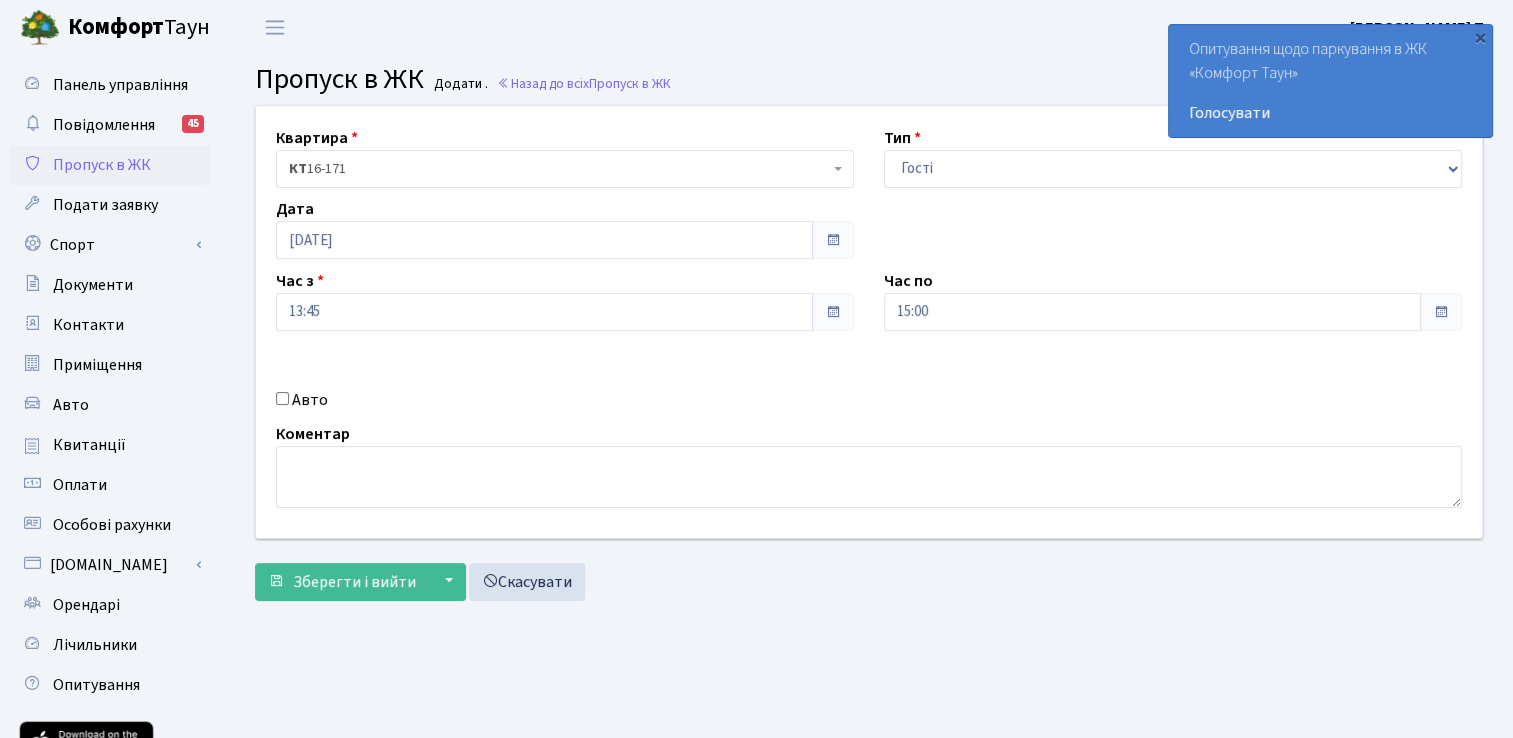 click on "Авто" at bounding box center [282, 398] 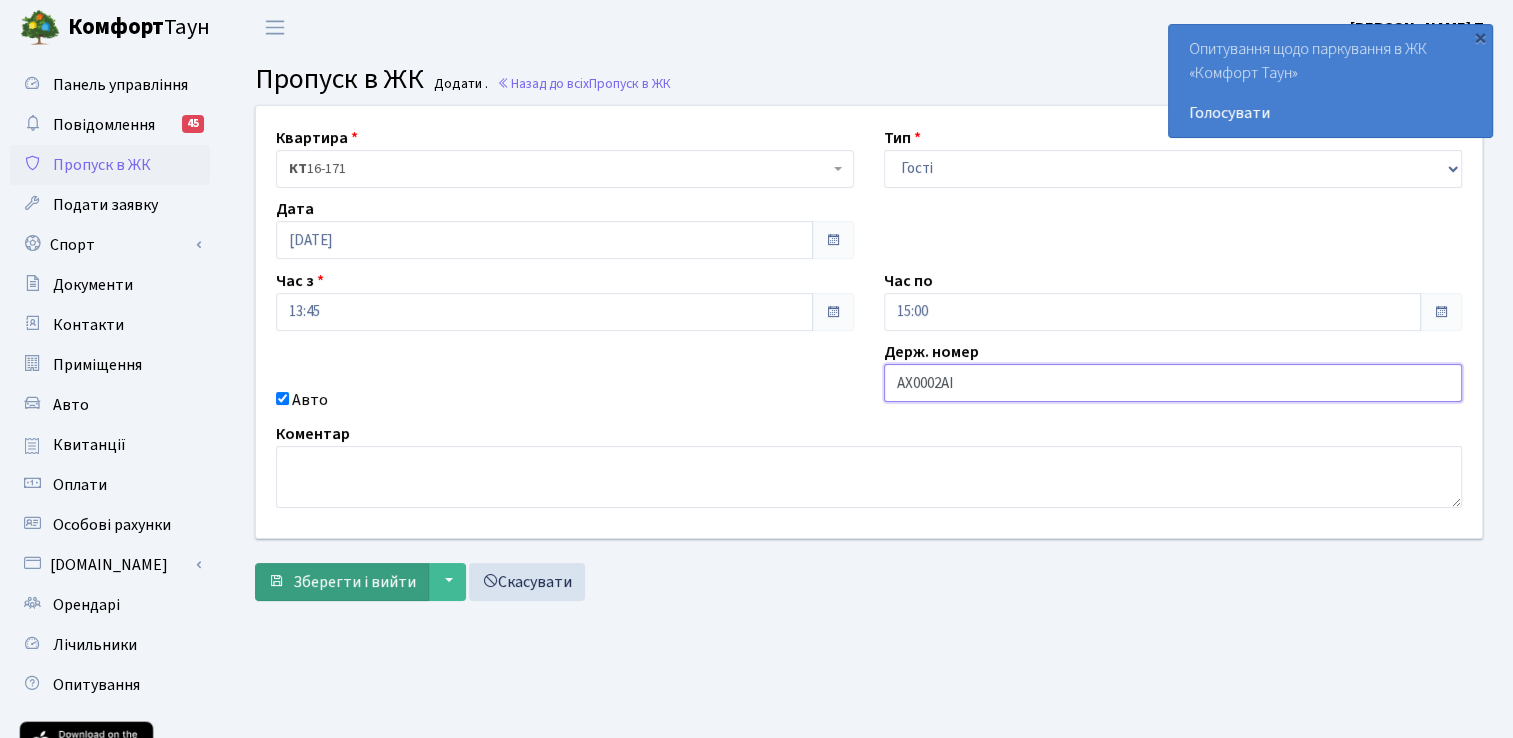 type on "АХ0002АІ" 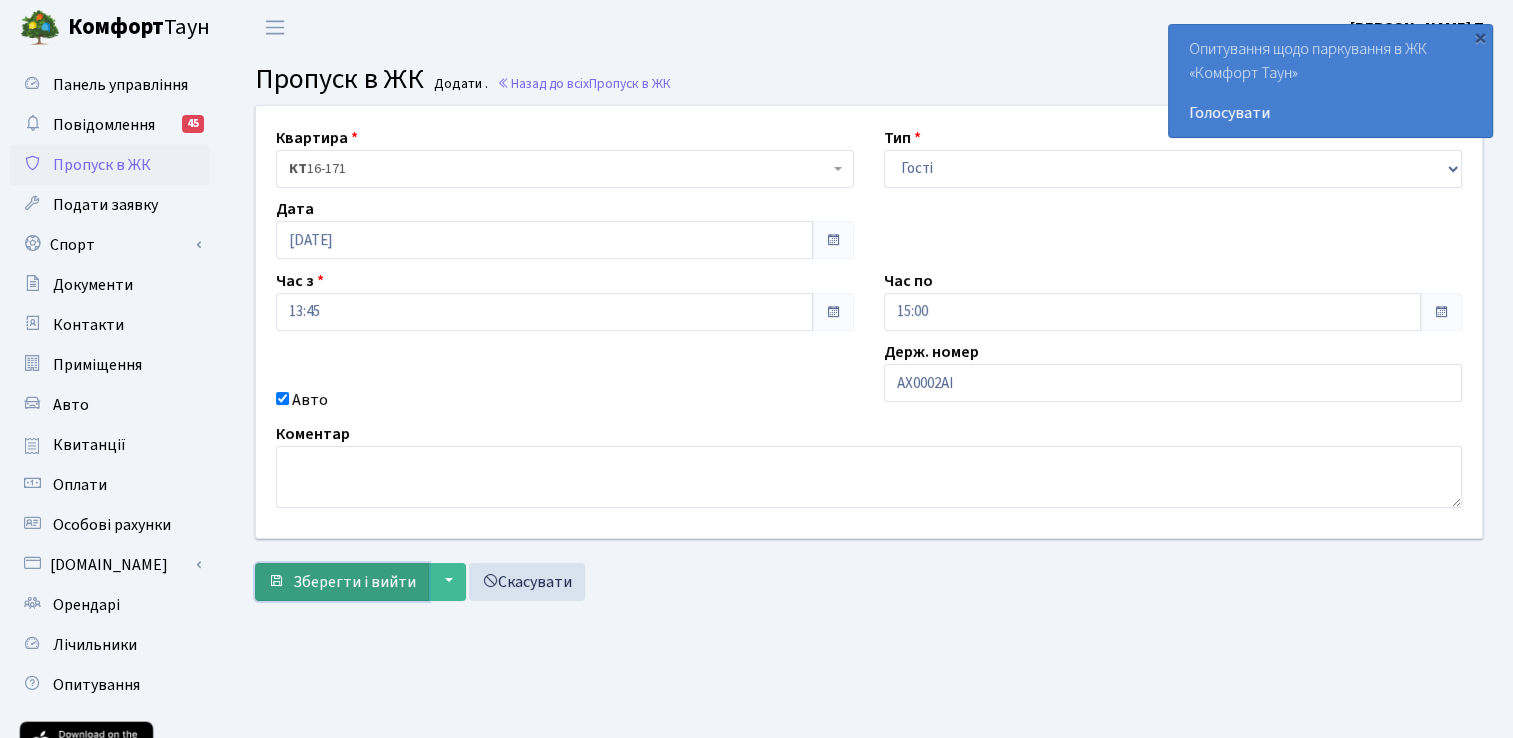 click on "Зберегти і вийти" at bounding box center [354, 582] 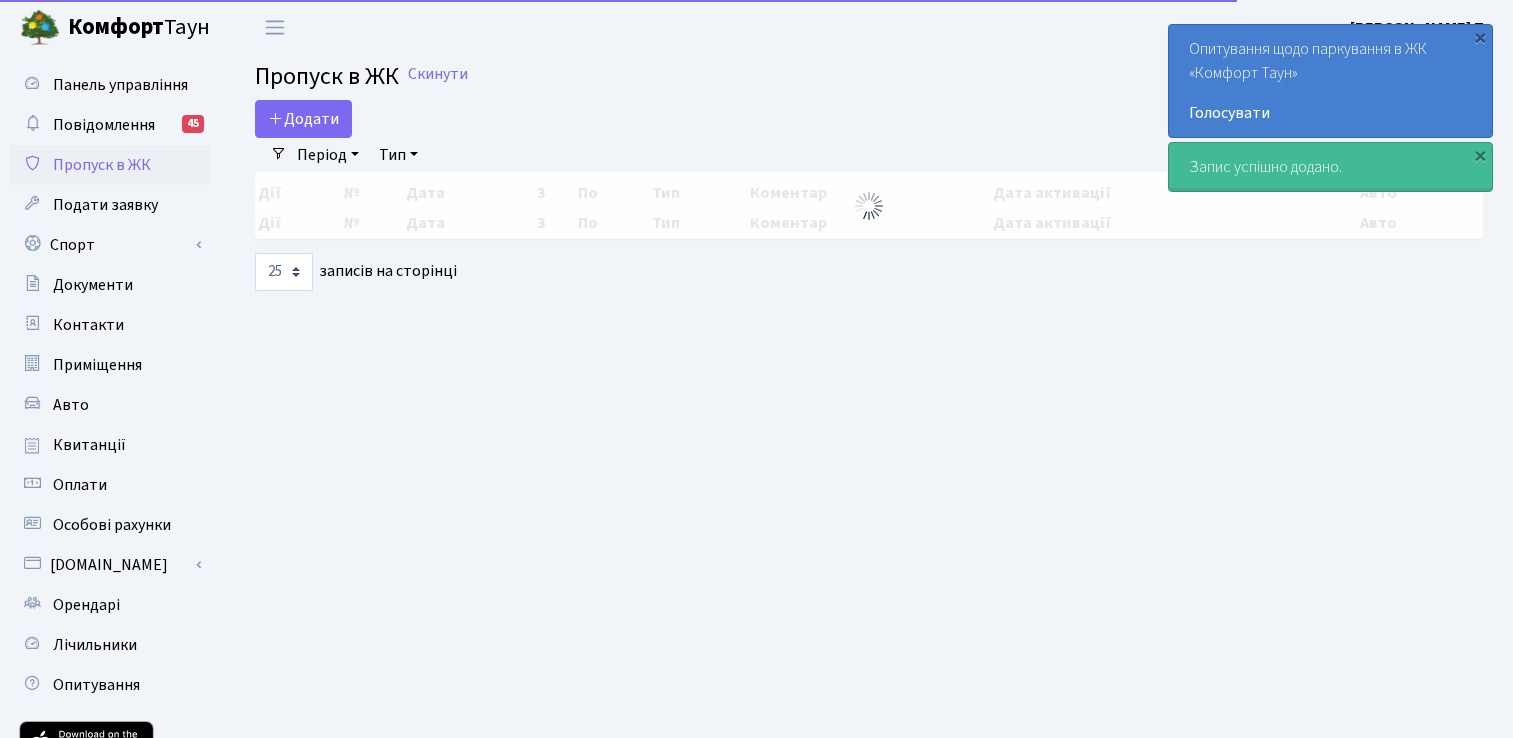 select on "25" 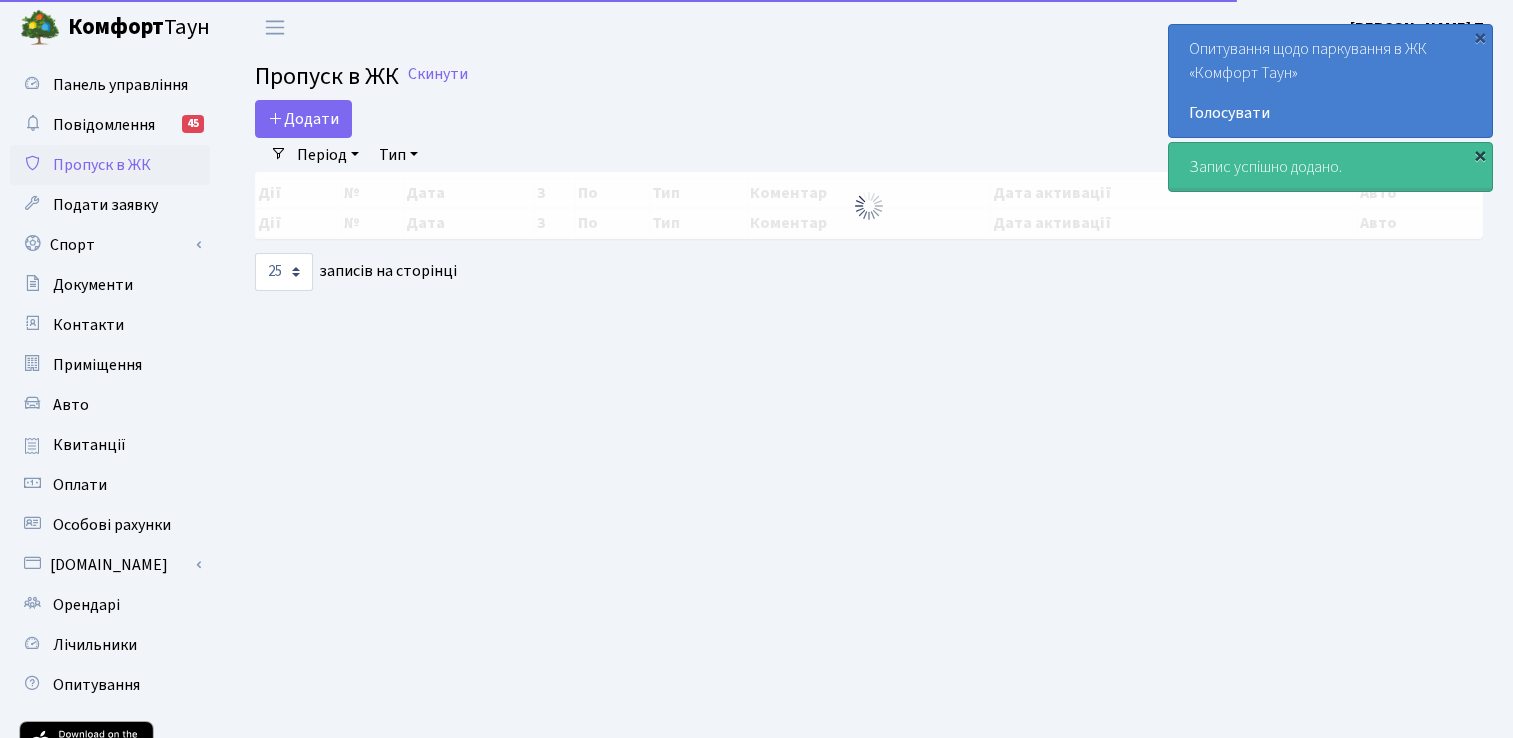 scroll, scrollTop: 0, scrollLeft: 0, axis: both 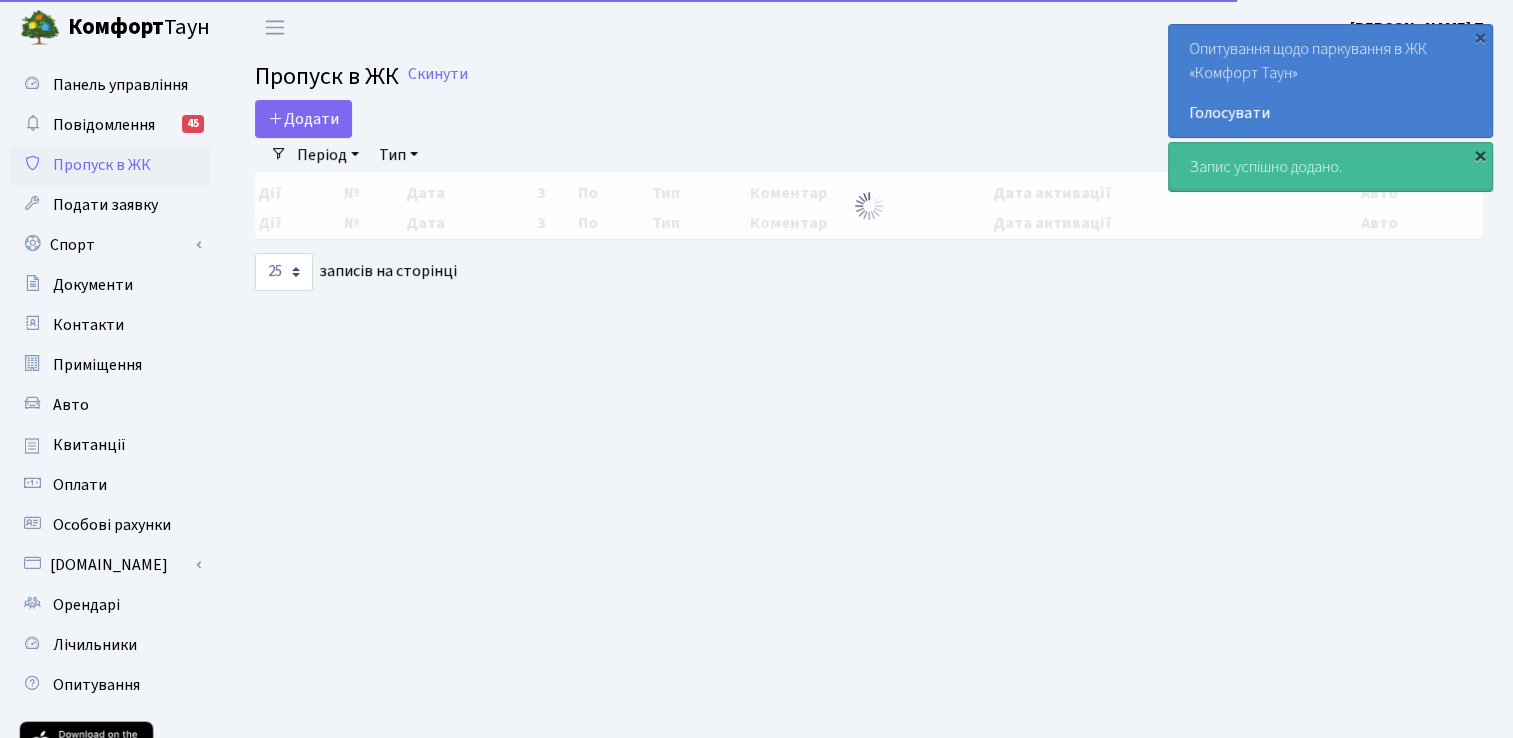click on "×" at bounding box center (1480, 155) 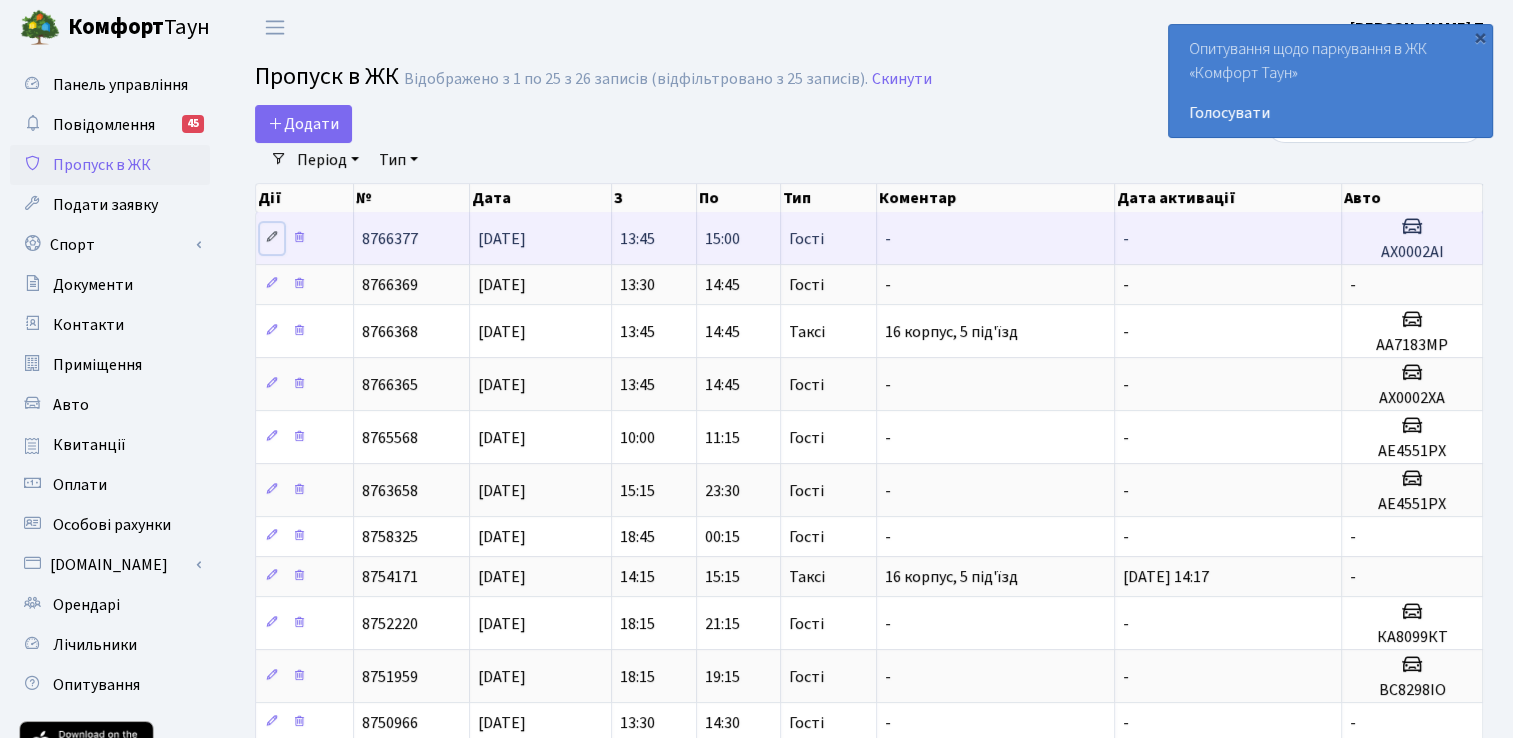 click at bounding box center (272, 238) 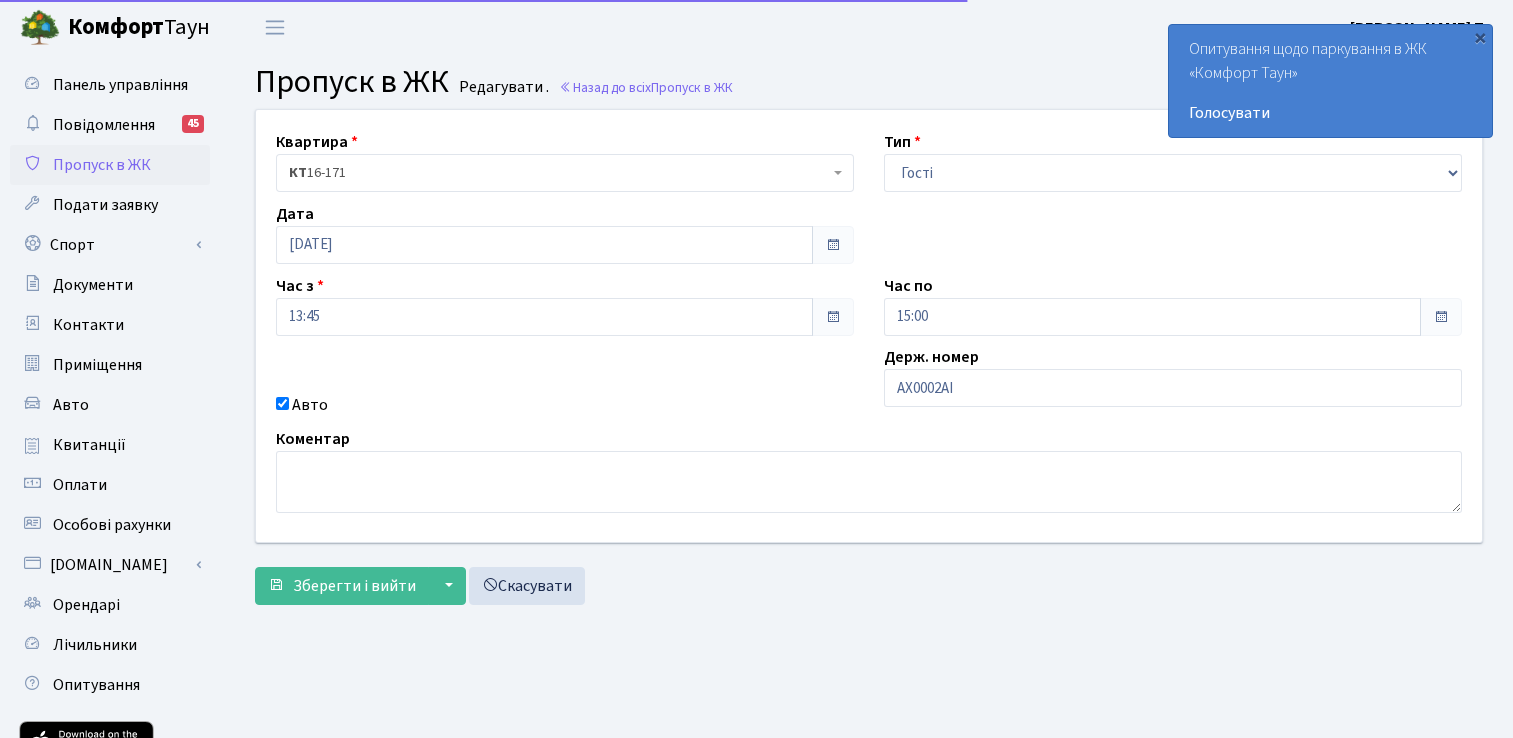 scroll, scrollTop: 0, scrollLeft: 0, axis: both 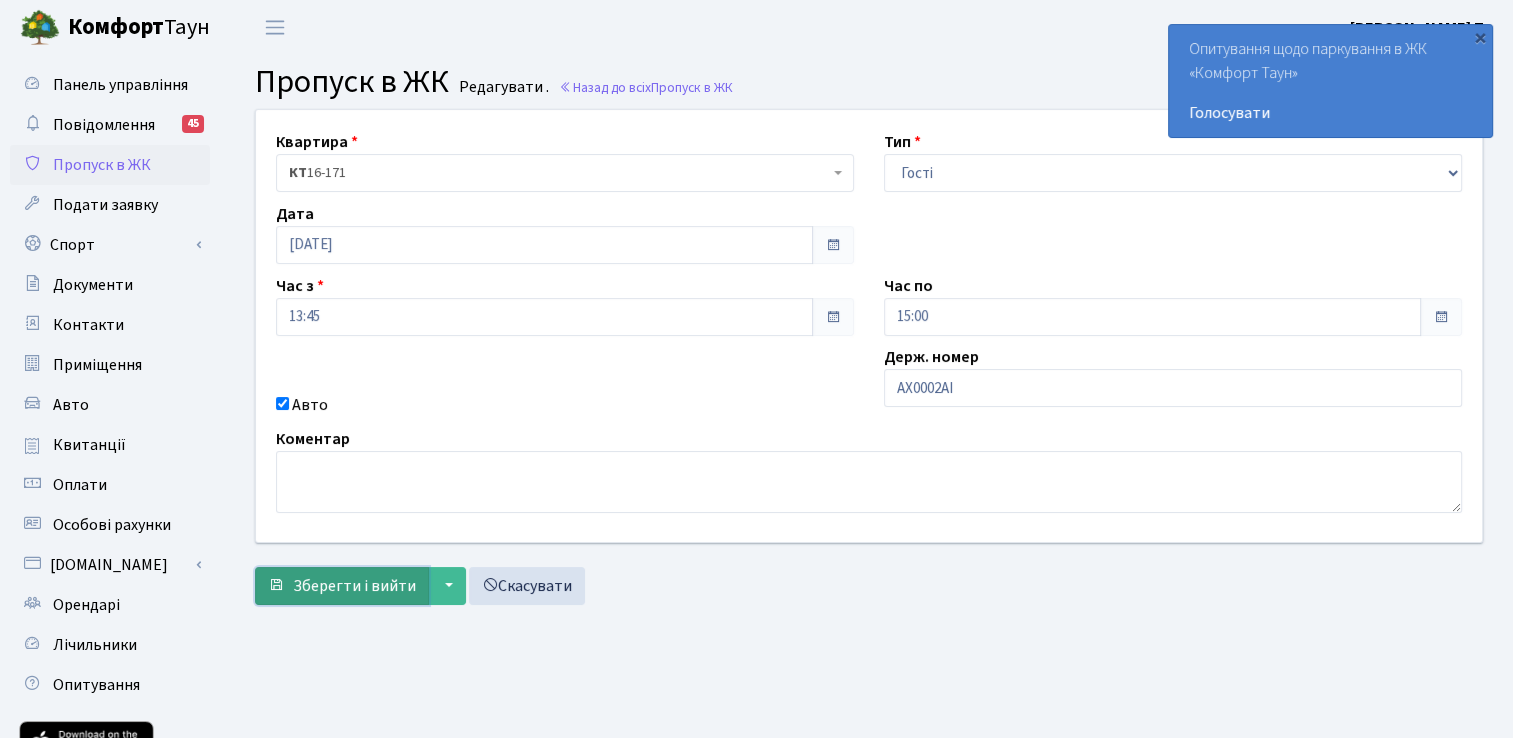 click on "Зберегти і вийти" at bounding box center [354, 586] 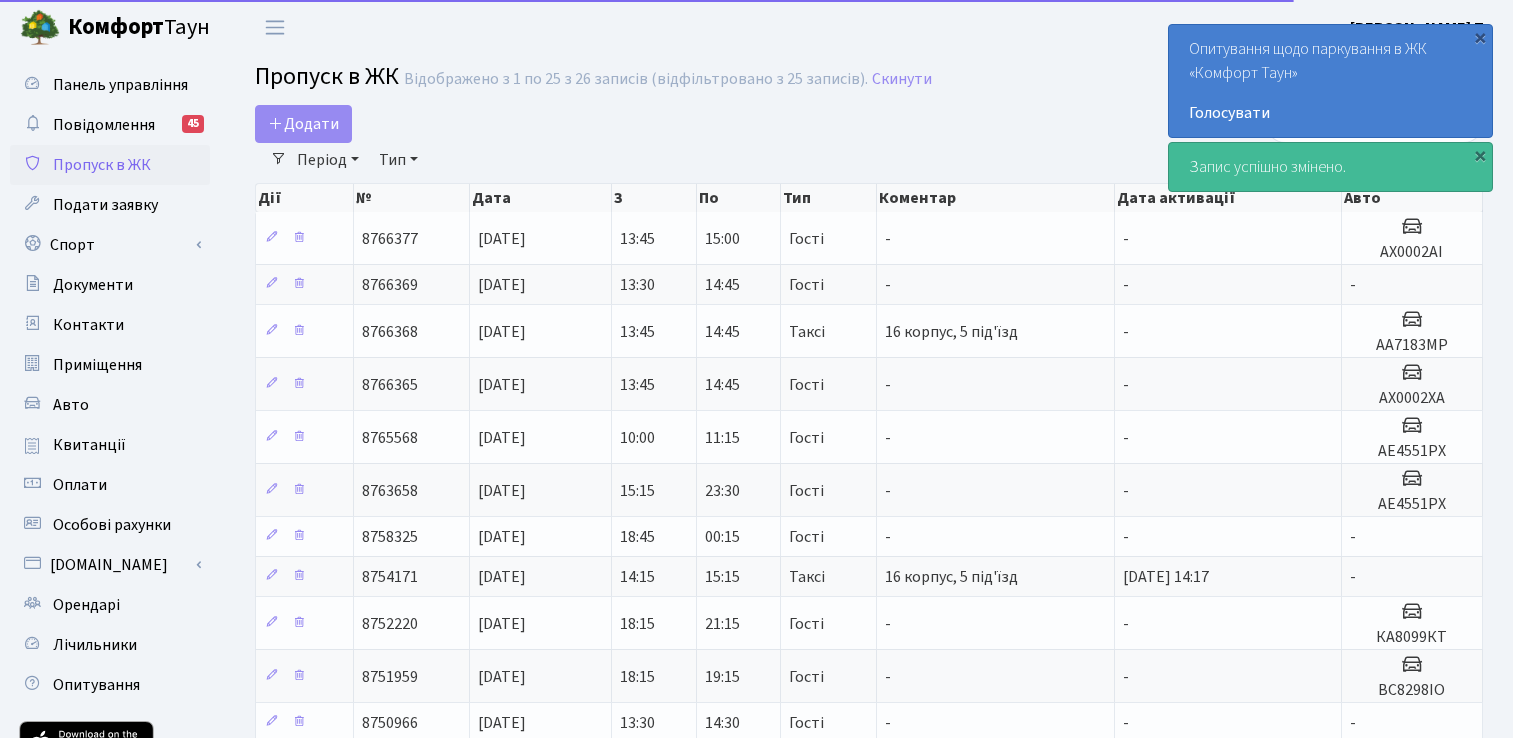 select on "25" 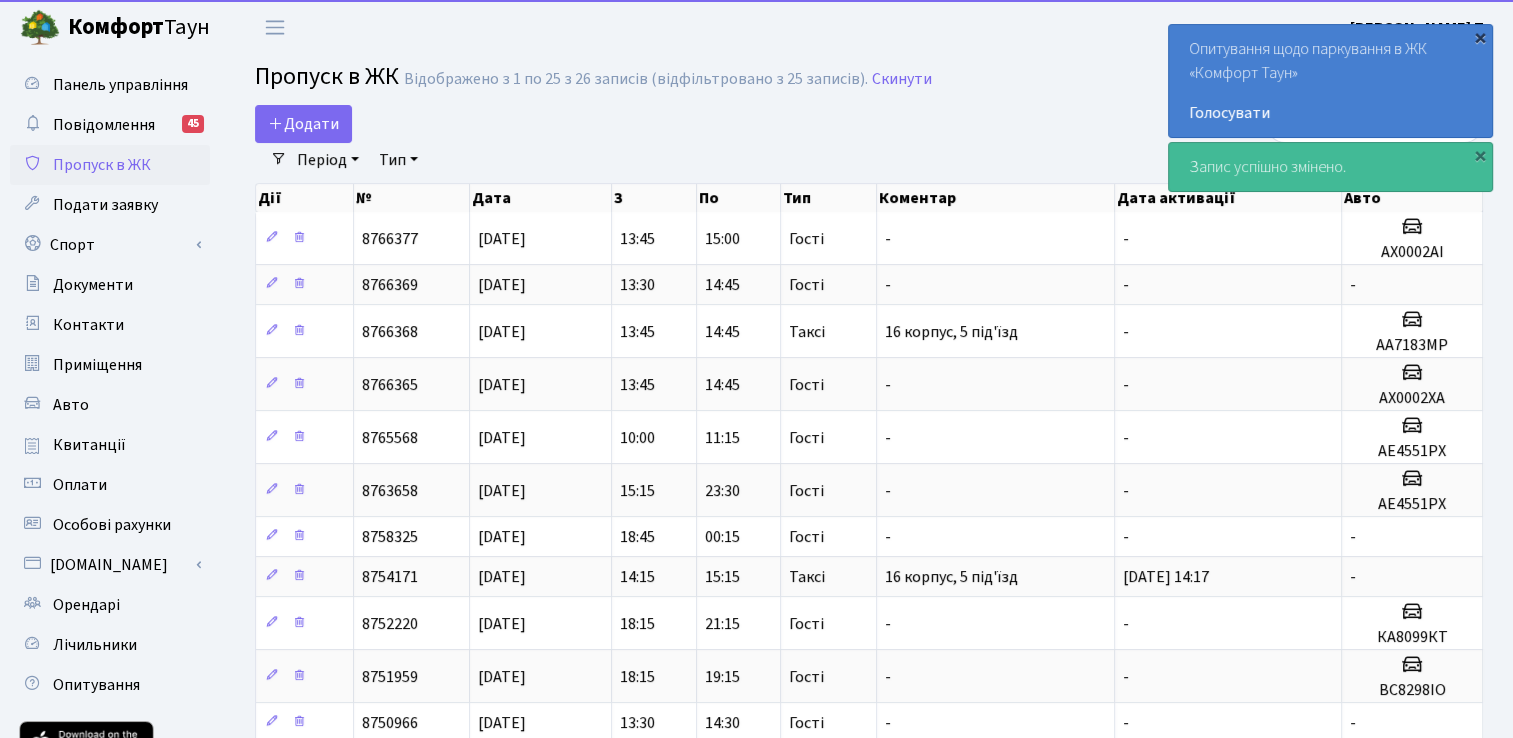 click on "×" at bounding box center (1480, 37) 